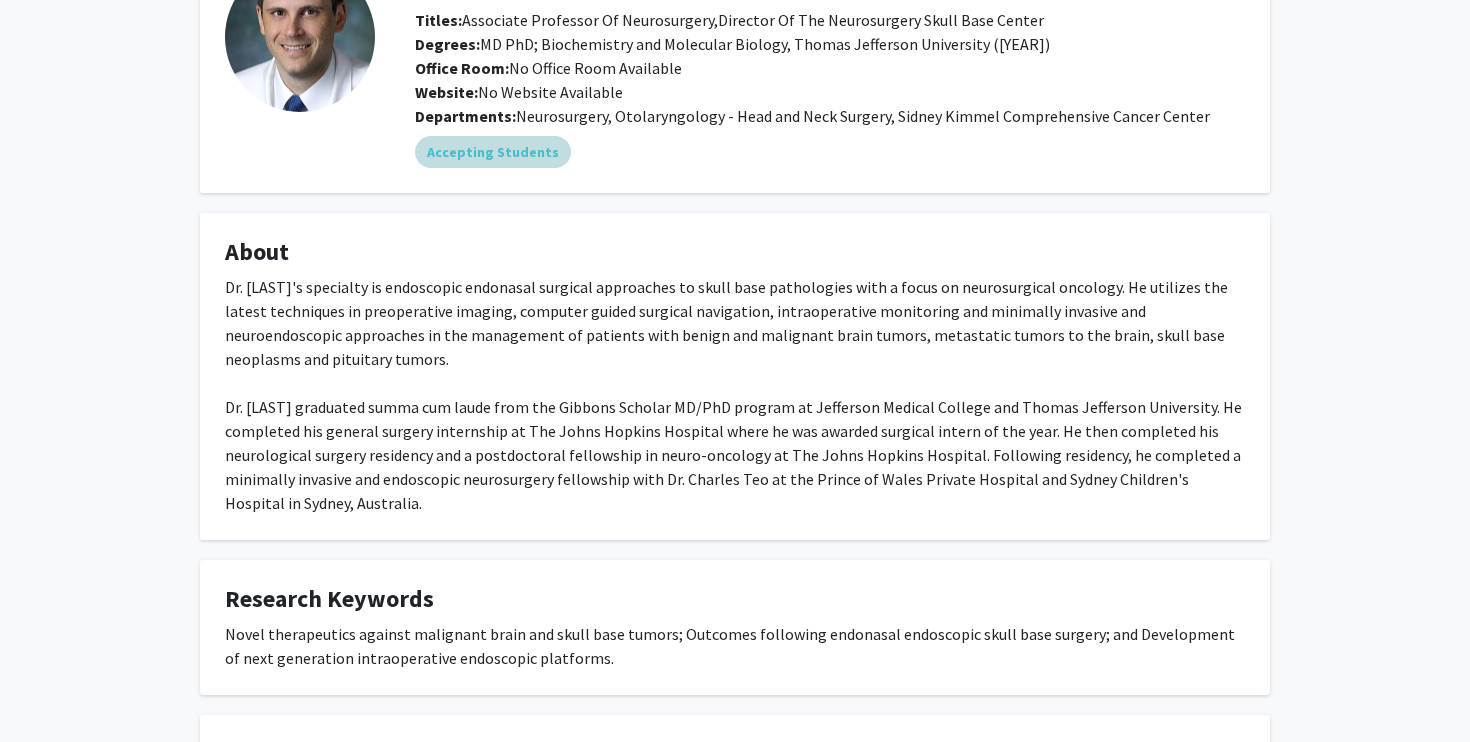 scroll, scrollTop: 154, scrollLeft: 0, axis: vertical 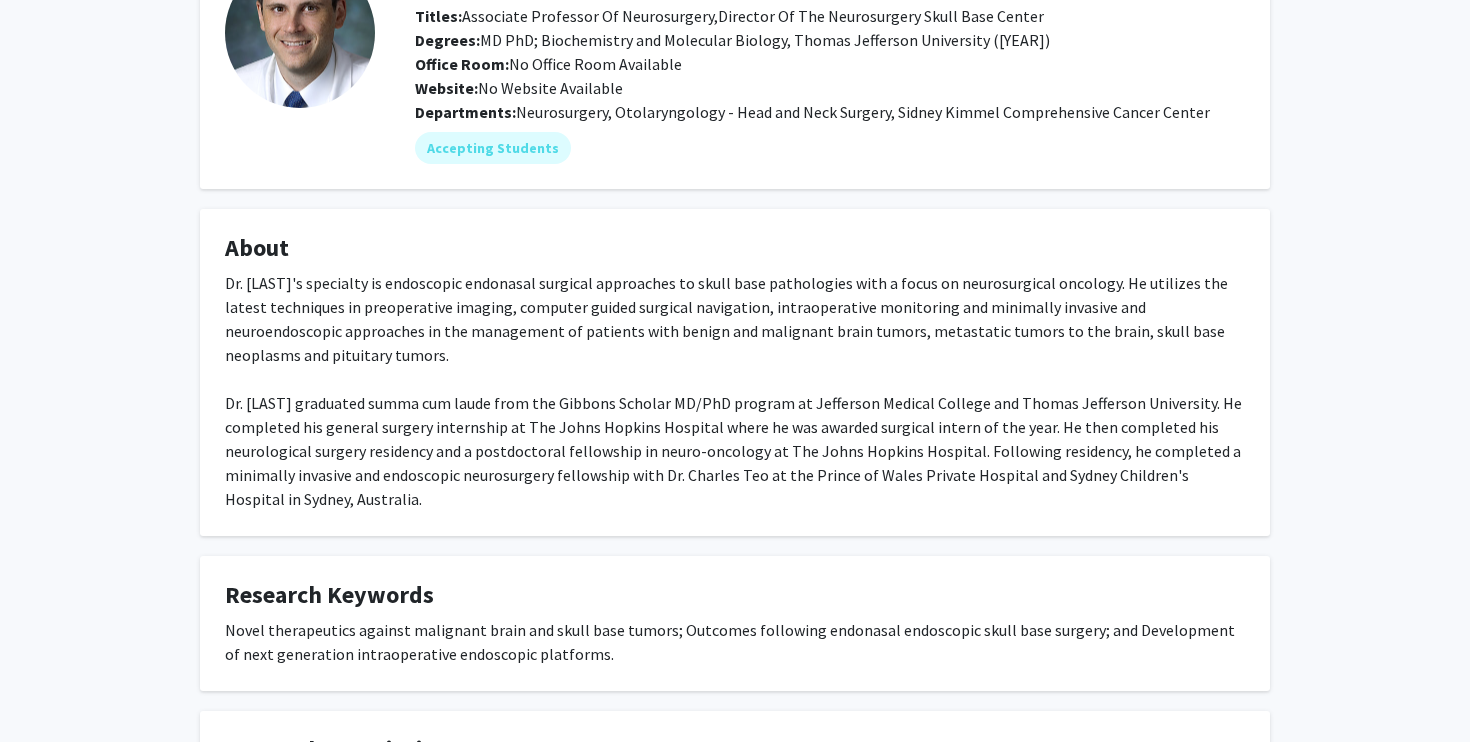 drag, startPoint x: 361, startPoint y: 357, endPoint x: 330, endPoint y: 348, distance: 32.280025 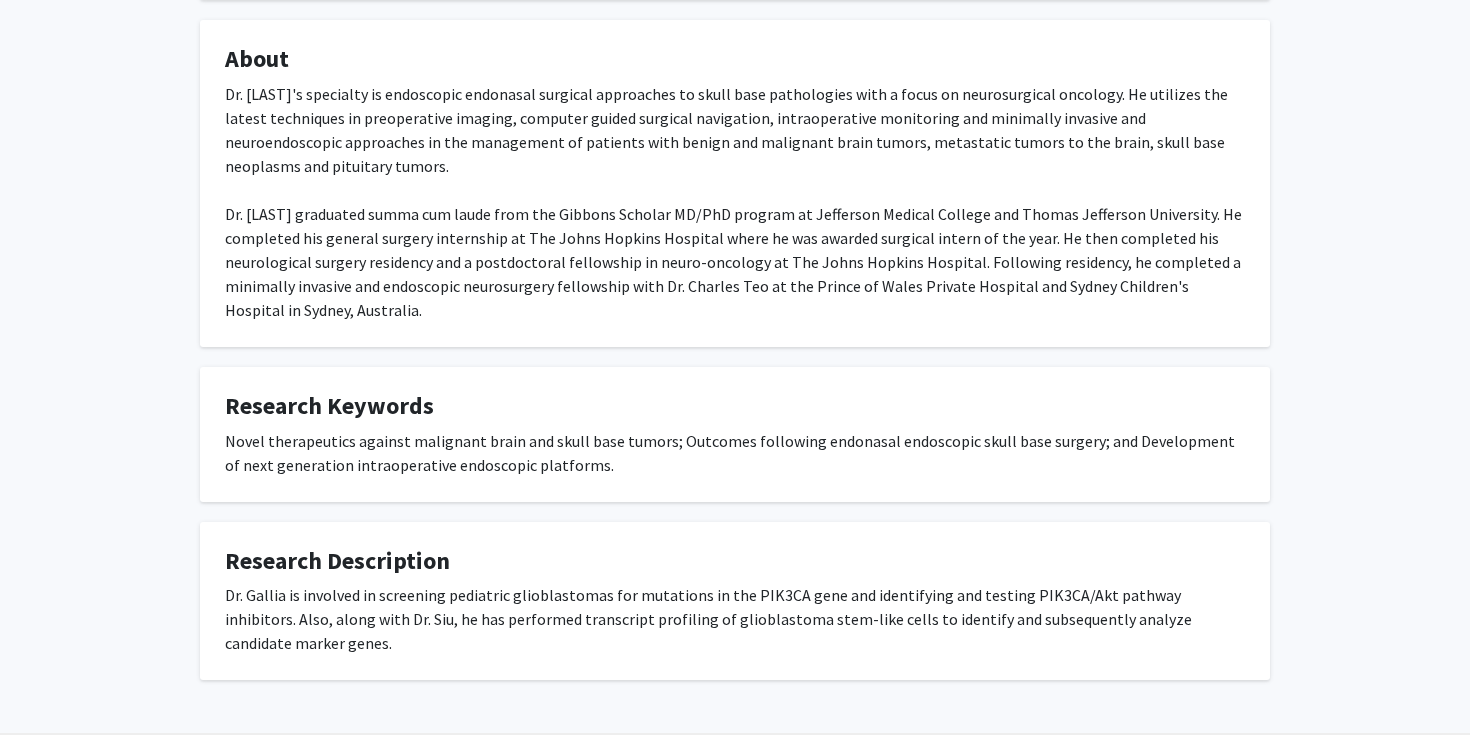 scroll, scrollTop: 406, scrollLeft: 0, axis: vertical 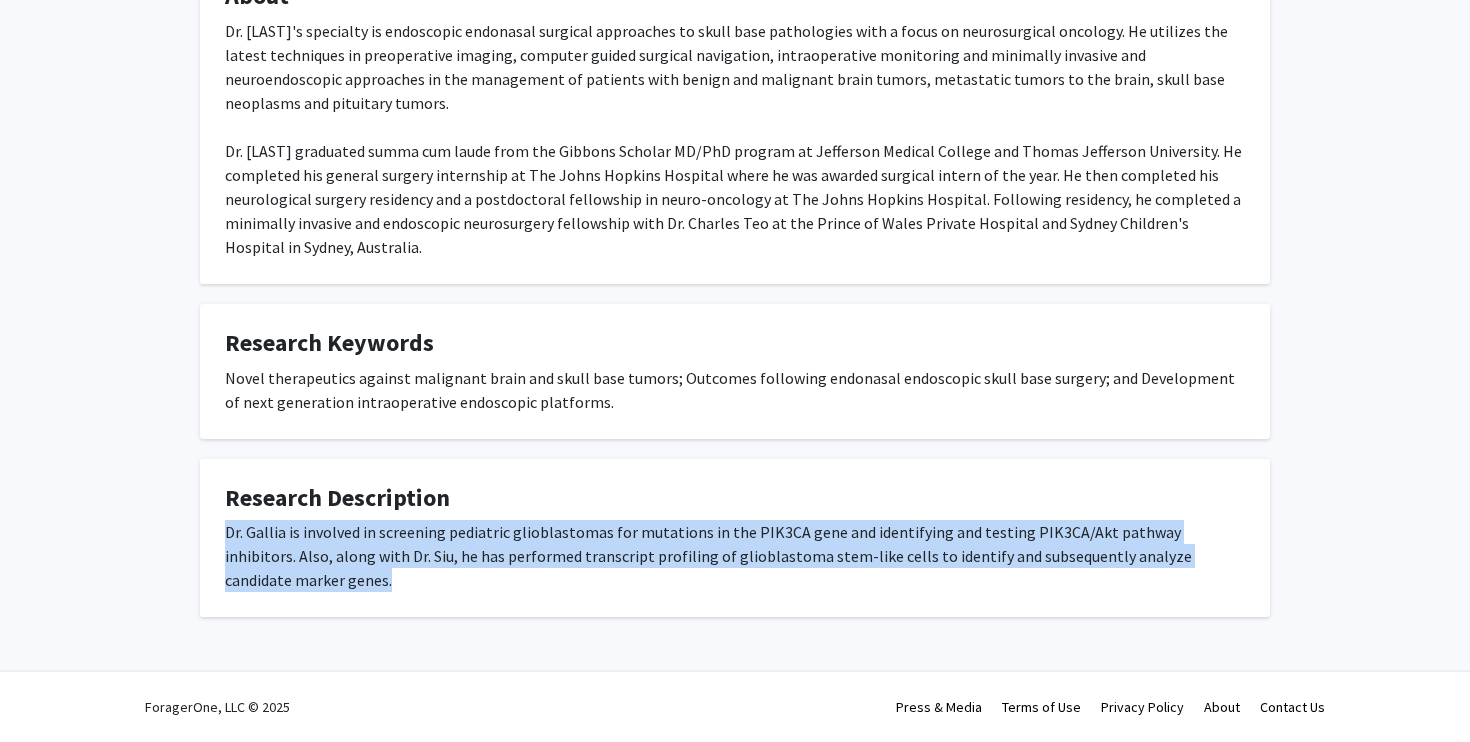 drag, startPoint x: 364, startPoint y: 584, endPoint x: 210, endPoint y: 530, distance: 163.19313 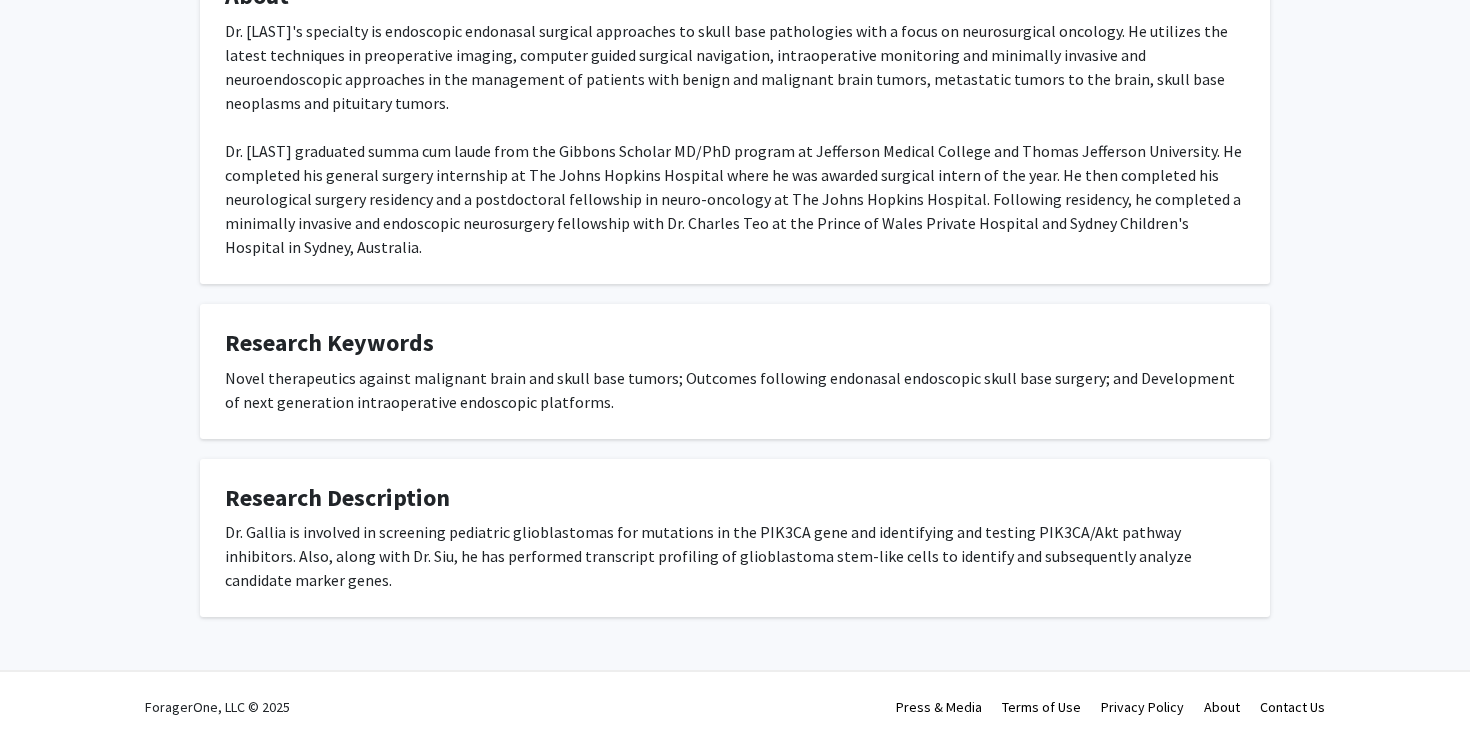 click on "Research Description  Dr. Gallia is involved in screening pediatric glioblastomas for mutations in the PIK3CA gene and identifying and testing PIK3CA/Akt pathway inhibitors. Also, along with Dr. Siu, he has performed transcript profiling of glioblastoma stem-like cells to identify and subsequently analyze candidate marker genes." 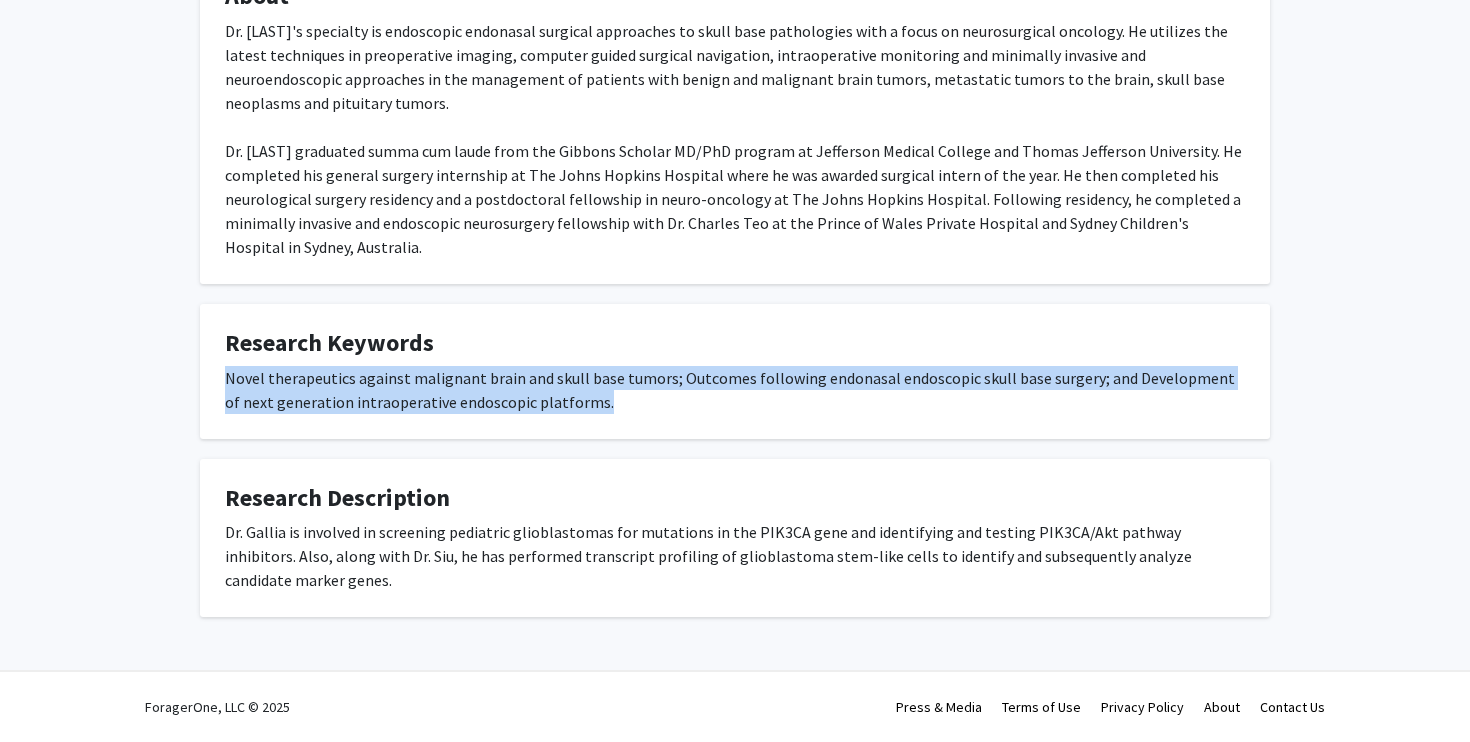 drag, startPoint x: 597, startPoint y: 407, endPoint x: 222, endPoint y: 378, distance: 376.11966 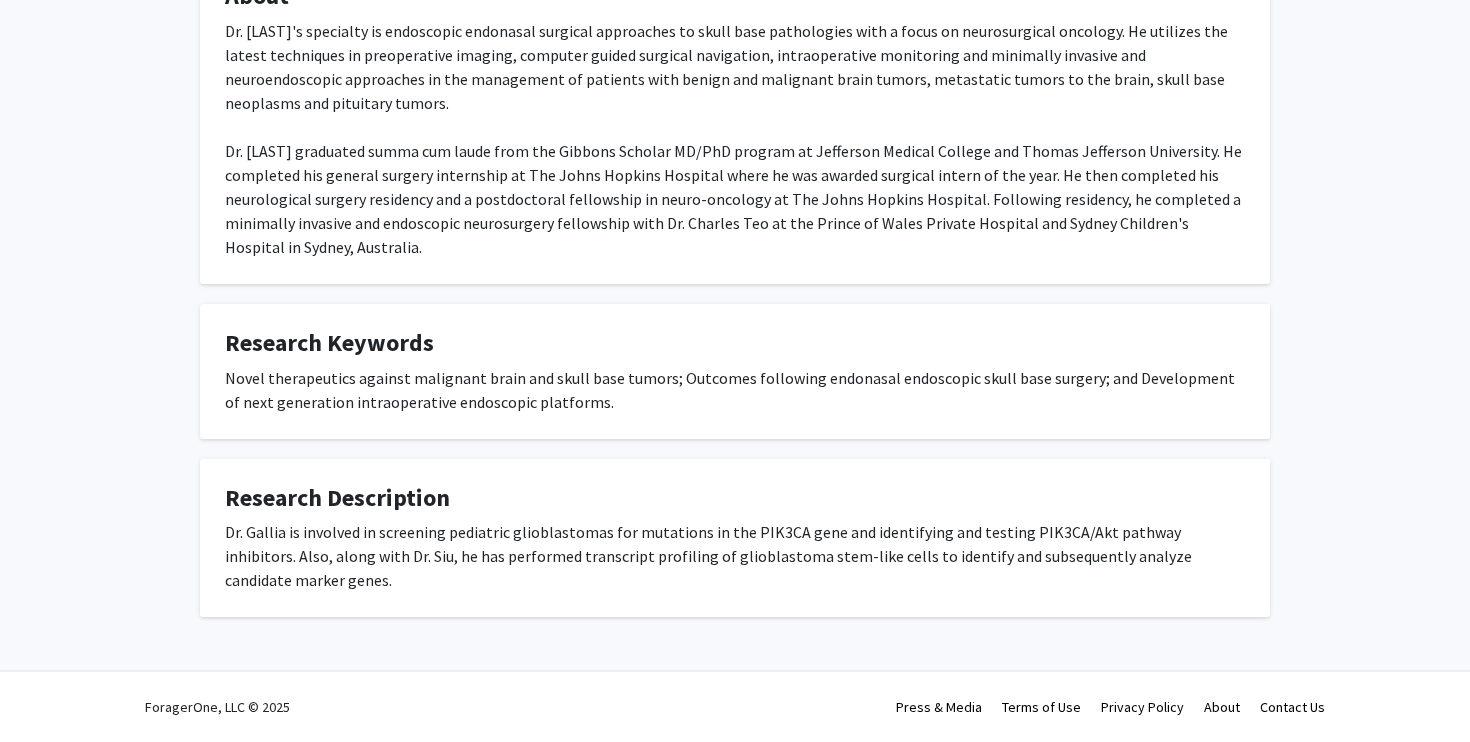 click on "Research Keywords  Novel therapeutics against malignant brain and skull base tumors; Outcomes following endonasal endoscopic skull base surgery; and Development of next generation intraoperative endoscopic platforms." 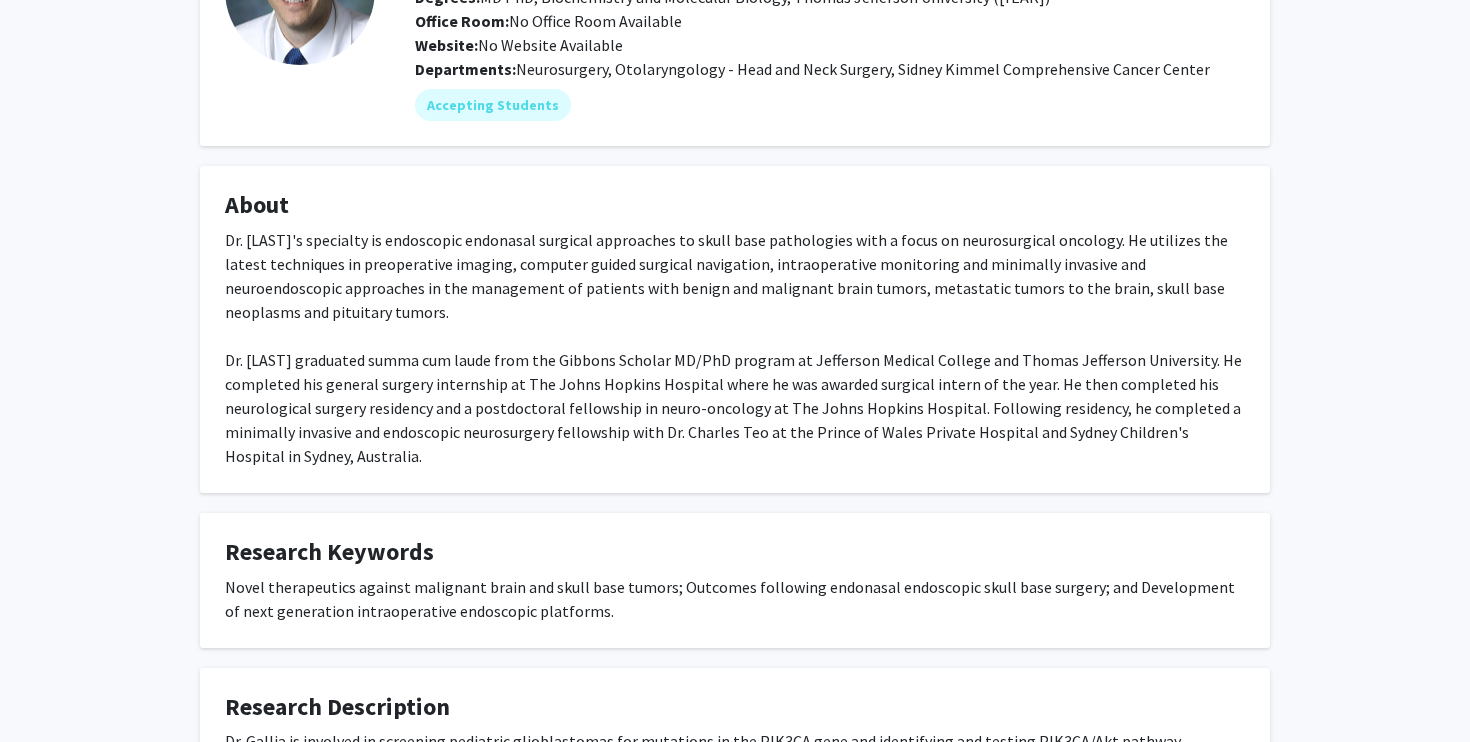 scroll, scrollTop: 62, scrollLeft: 0, axis: vertical 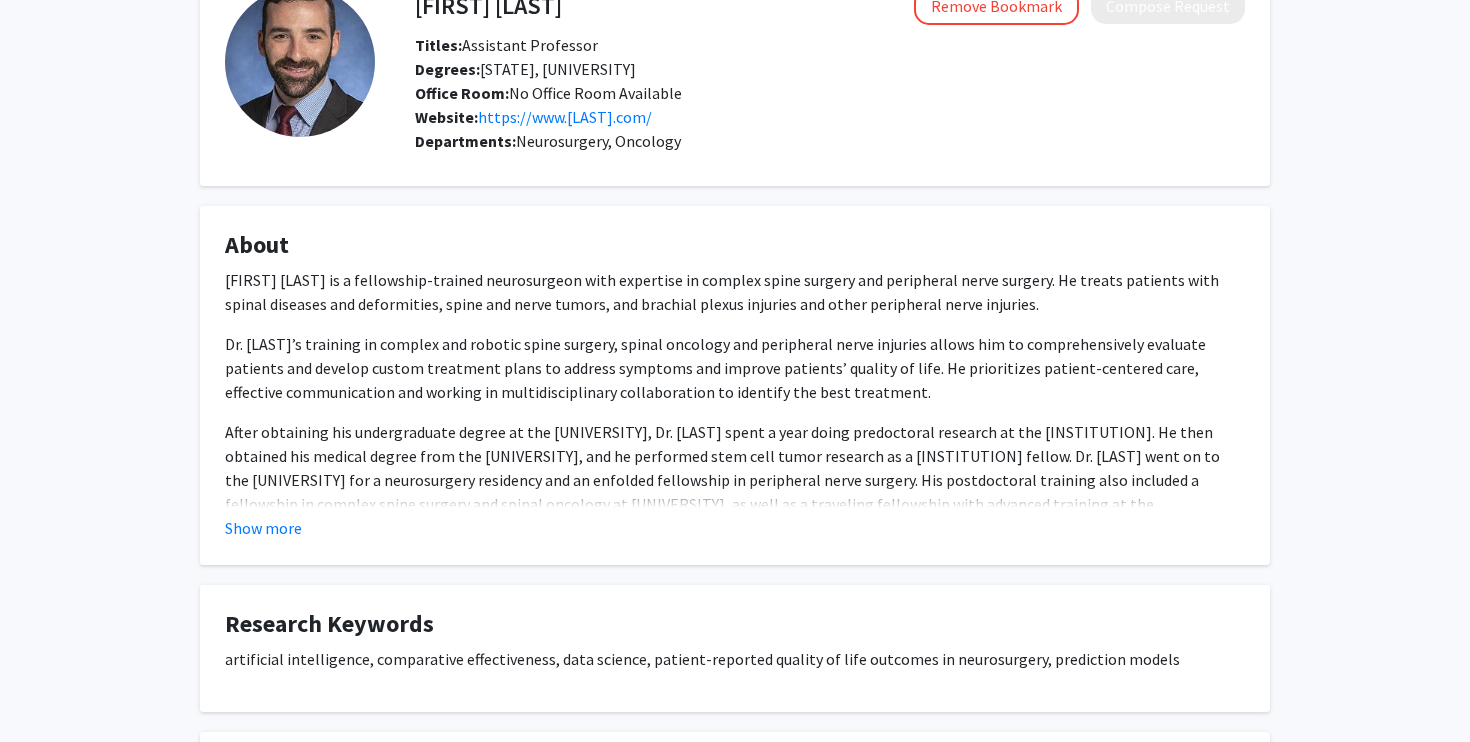 click on "About  [FIRST] [LAST] is a fellowship-trained neurosurgeon with expertise in complex spine surgery and peripheral nerve surgery. He treats patients with spinal diseases and deformities, spine and nerve tumors, and brachial plexus injuries and other peripheral nerve injuries.
Dr. [LAST]’s training in complex and robotic spine surgery, spinal oncology and peripheral nerve injuries allows him to comprehensively evaluate patients and develop custom treatment plans to address symptoms and improve patients’ quality of life. He prioritizes patient-centered care, effective communication and working in multidisciplinary collaboration to identify the best treatment.
Show more" 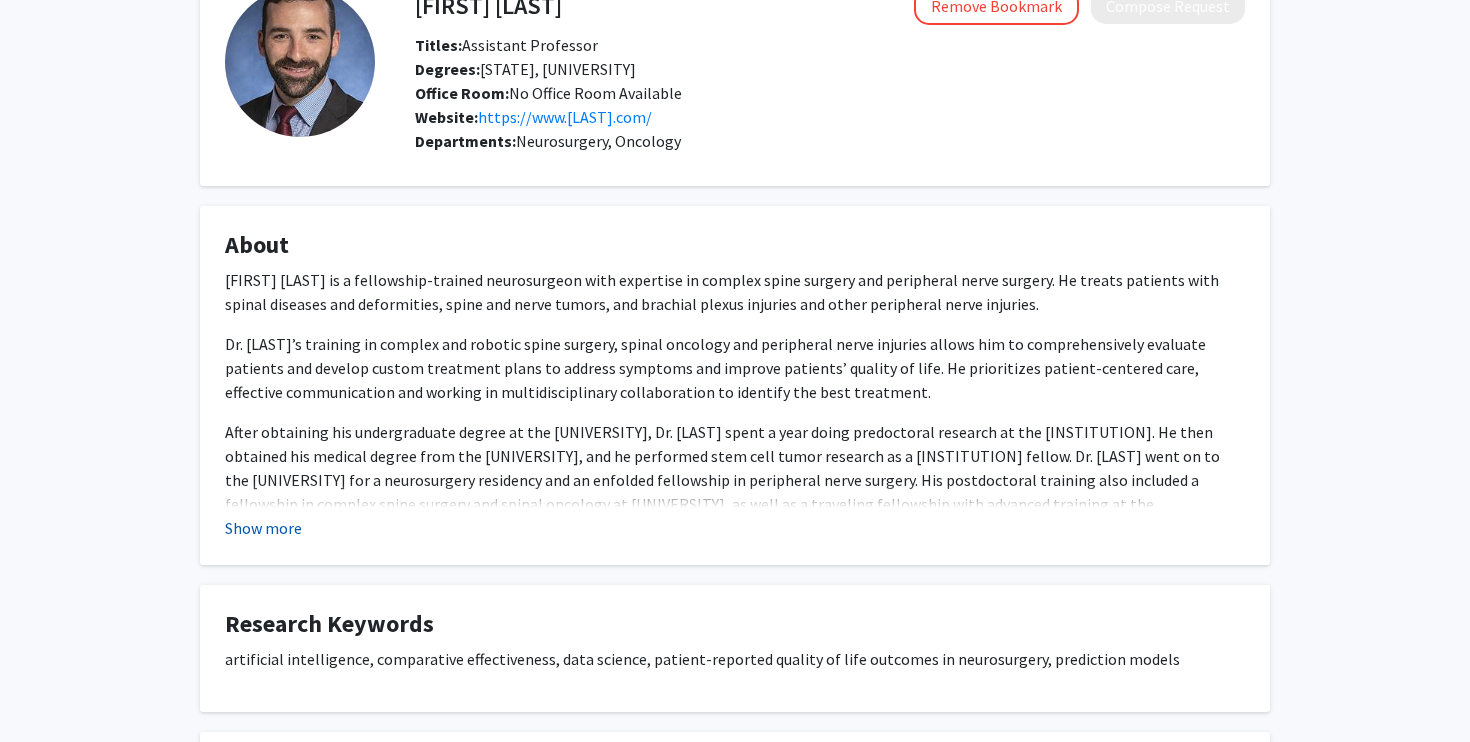 click on "Show more" 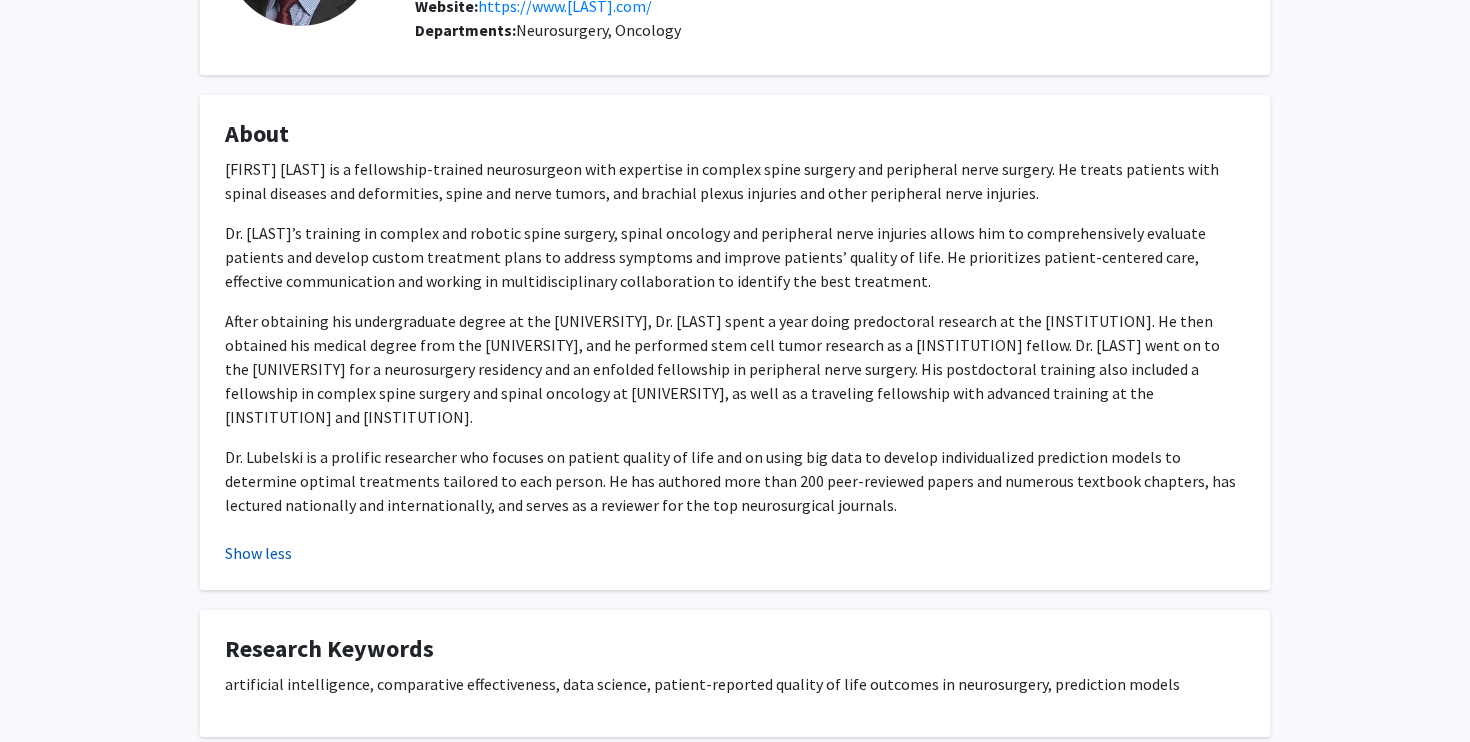 scroll, scrollTop: 248, scrollLeft: 0, axis: vertical 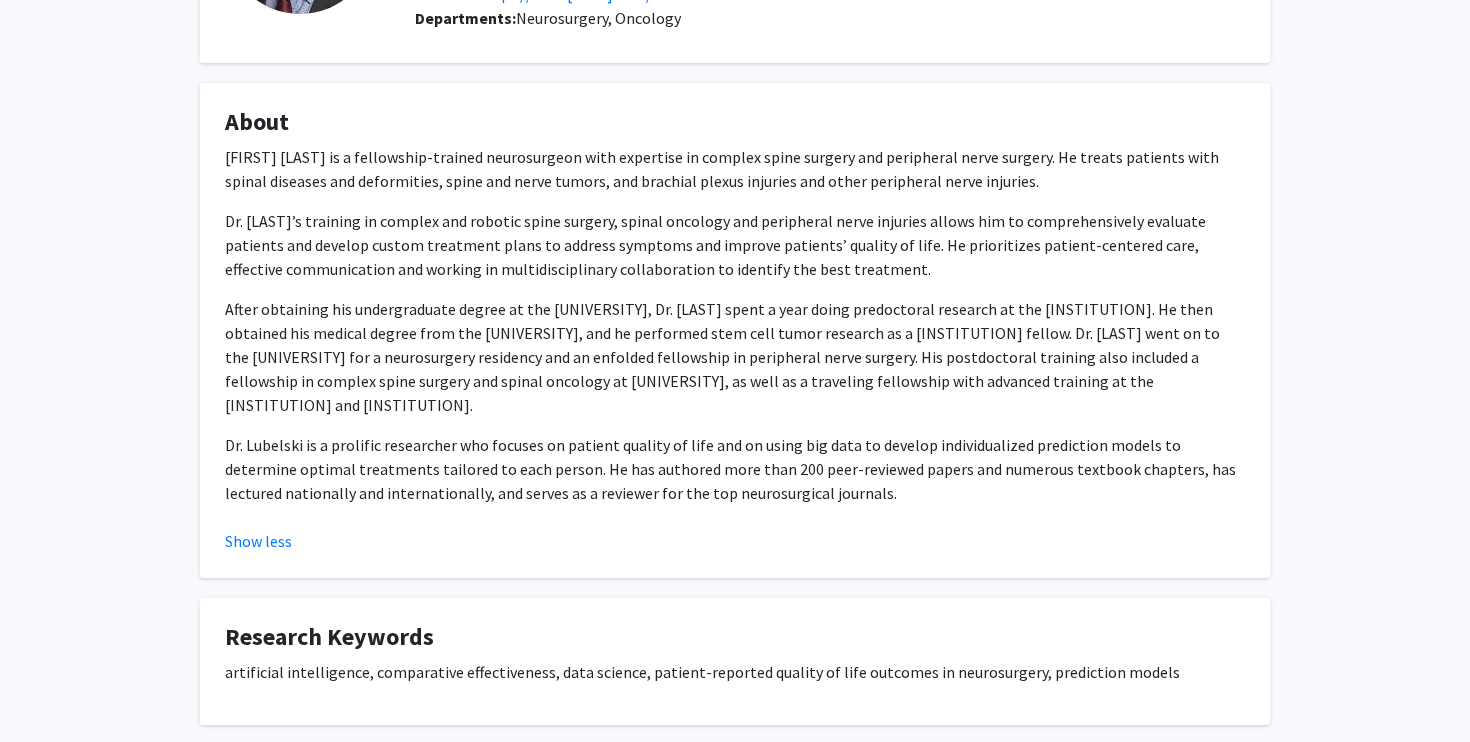 drag, startPoint x: 222, startPoint y: 156, endPoint x: 943, endPoint y: 279, distance: 731.41644 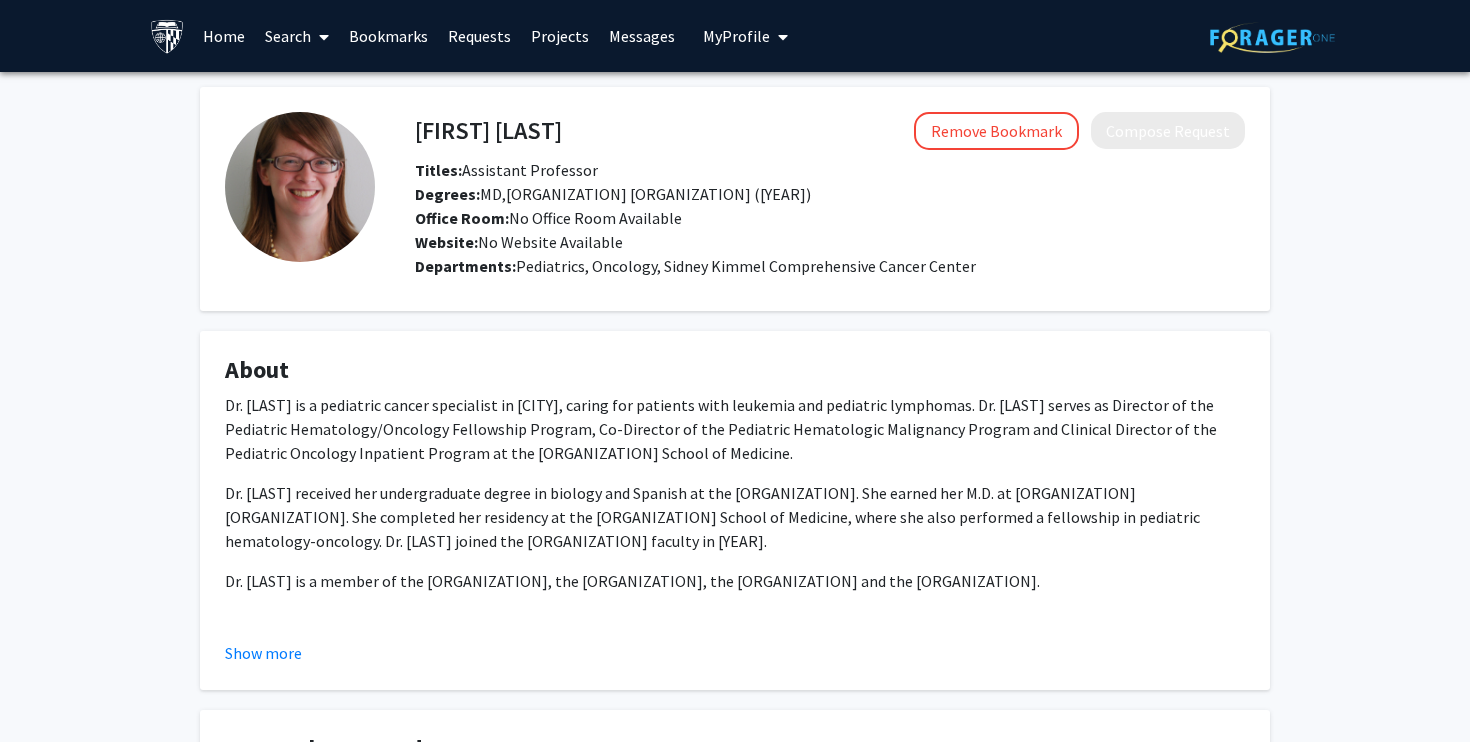 scroll, scrollTop: 374, scrollLeft: 0, axis: vertical 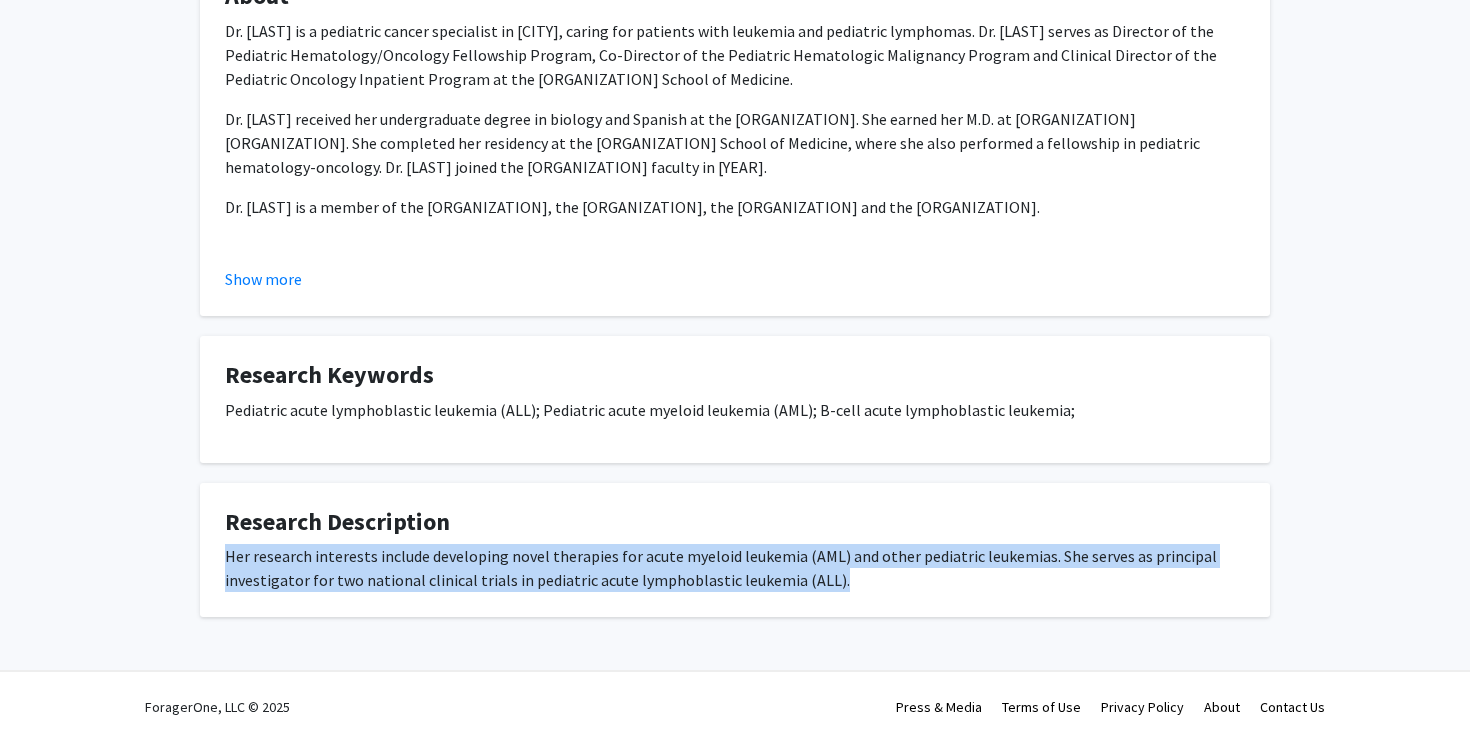 drag, startPoint x: 224, startPoint y: 551, endPoint x: 1124, endPoint y: 588, distance: 900.76025 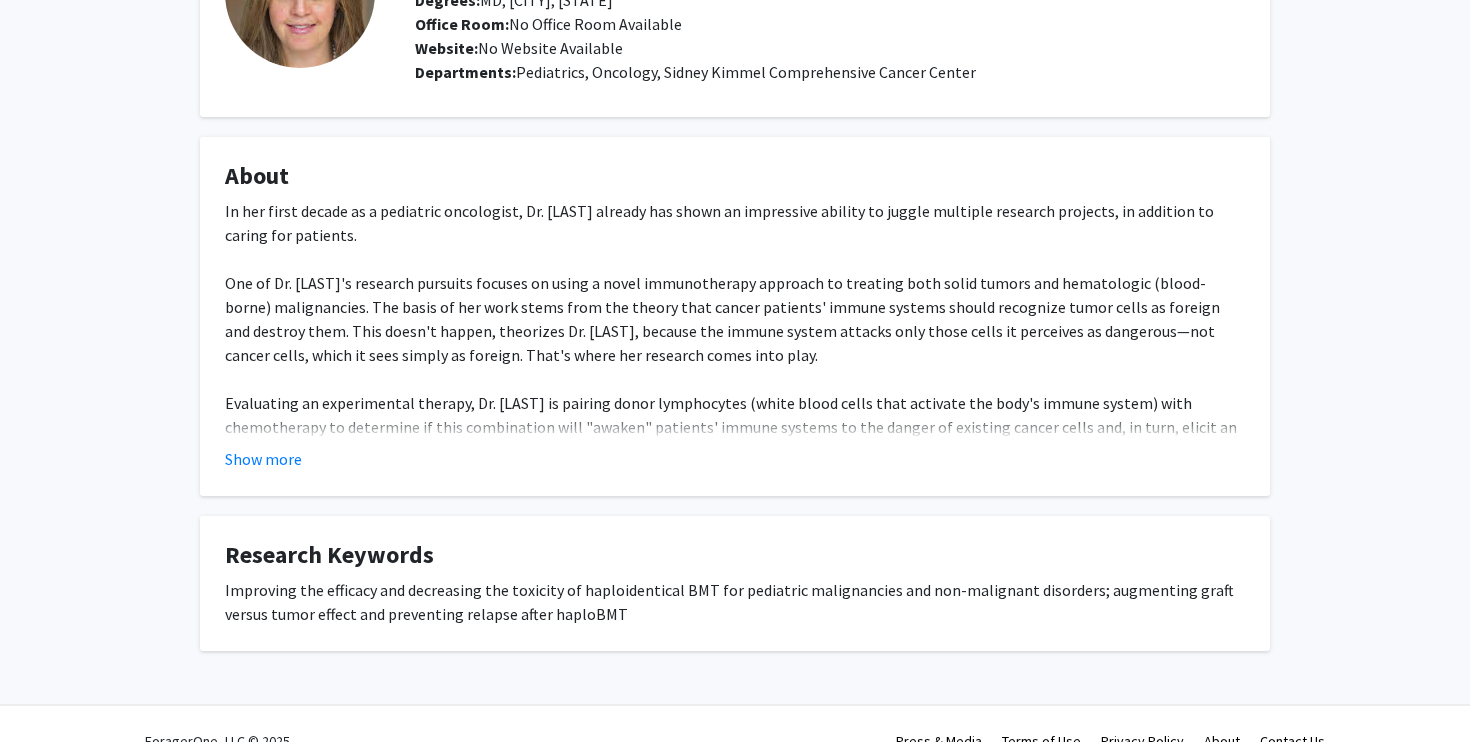 scroll, scrollTop: 0, scrollLeft: 0, axis: both 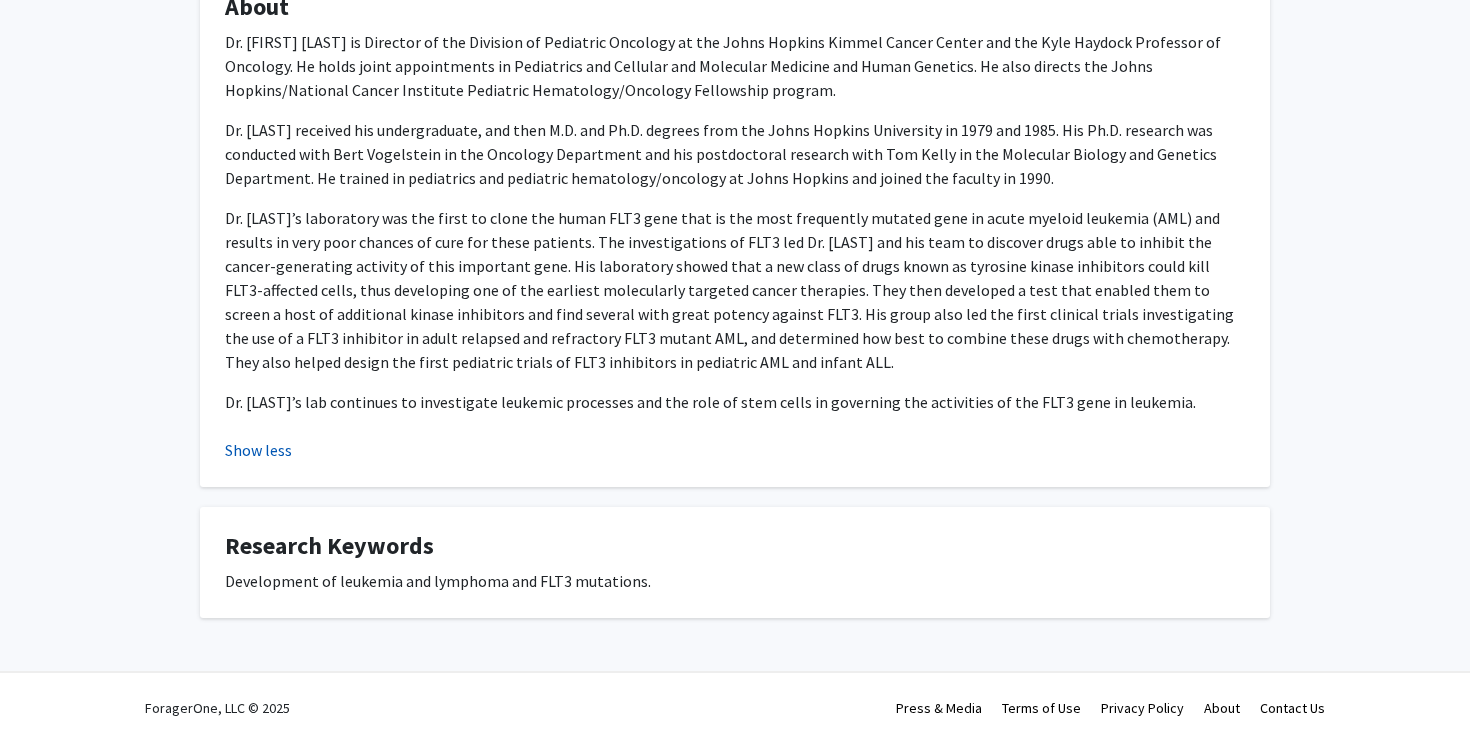 click on "Show less" 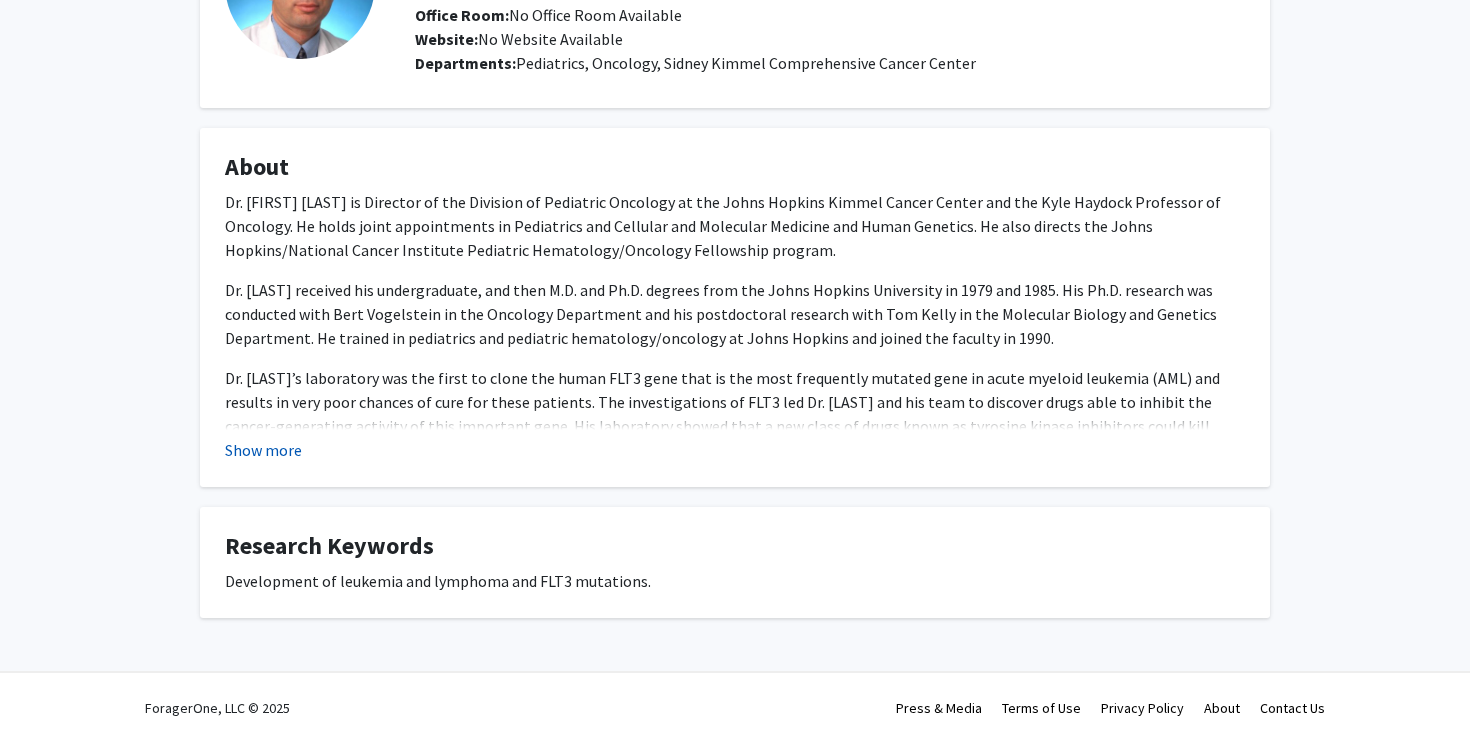 click on "Show more" 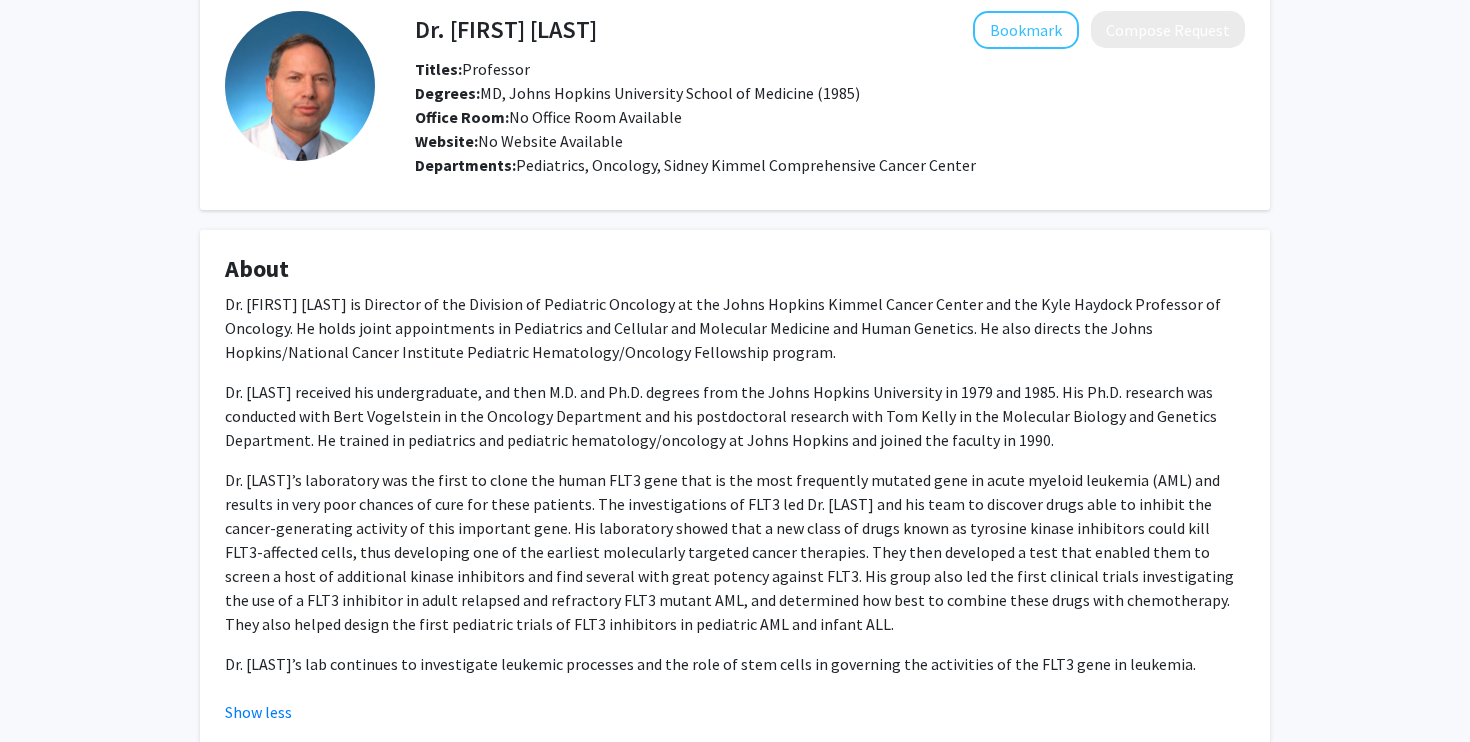 scroll, scrollTop: 91, scrollLeft: 0, axis: vertical 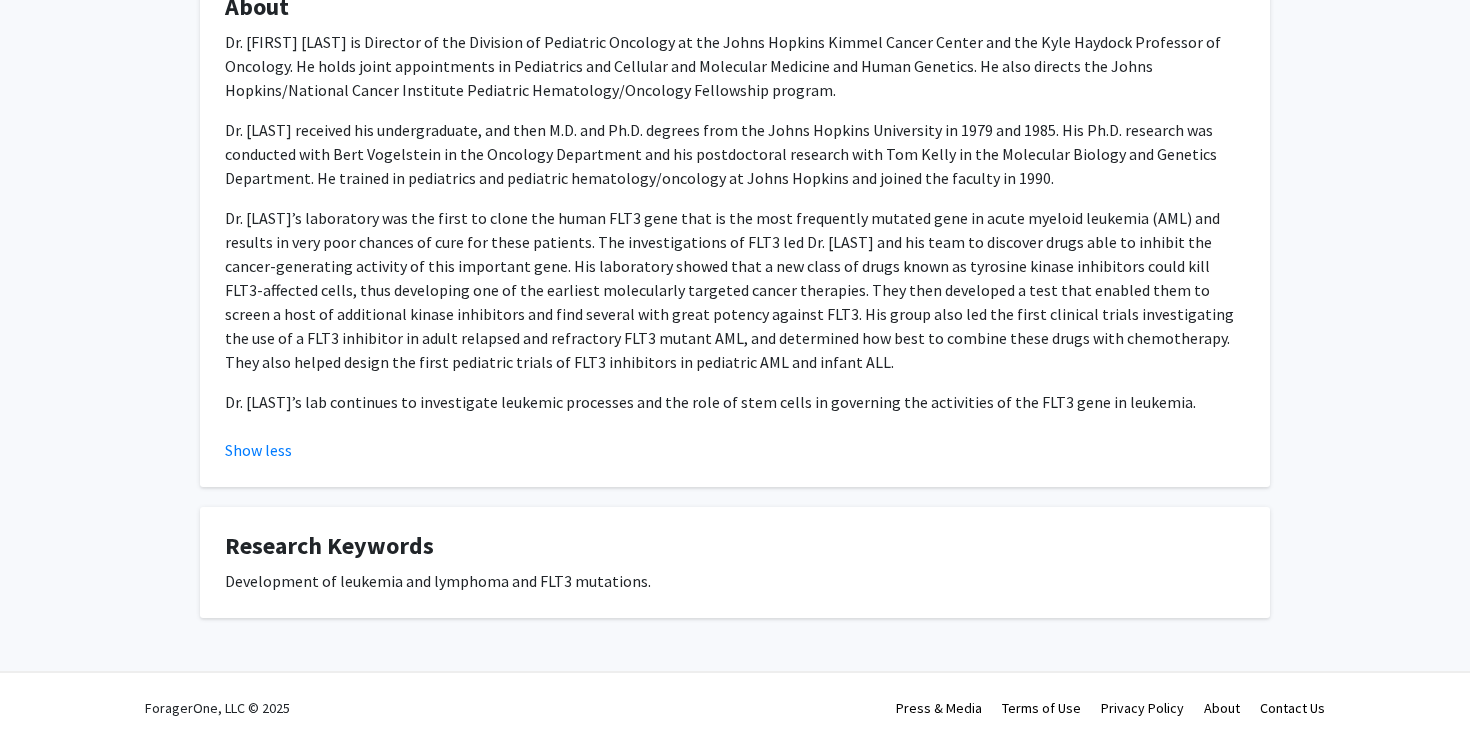 click on "Development of leukemia and lymphoma and FLT3 mutations." 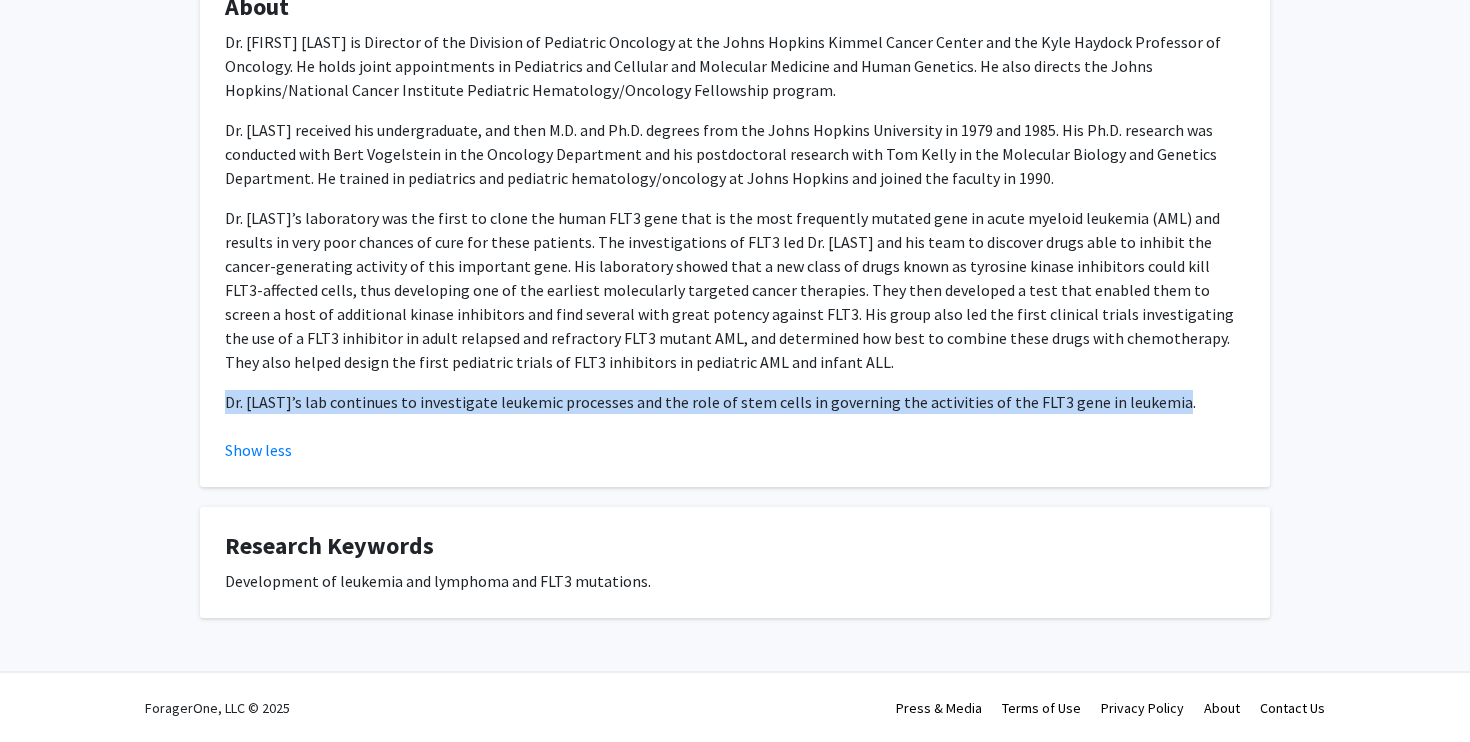 drag, startPoint x: 1158, startPoint y: 405, endPoint x: 203, endPoint y: 399, distance: 955.01886 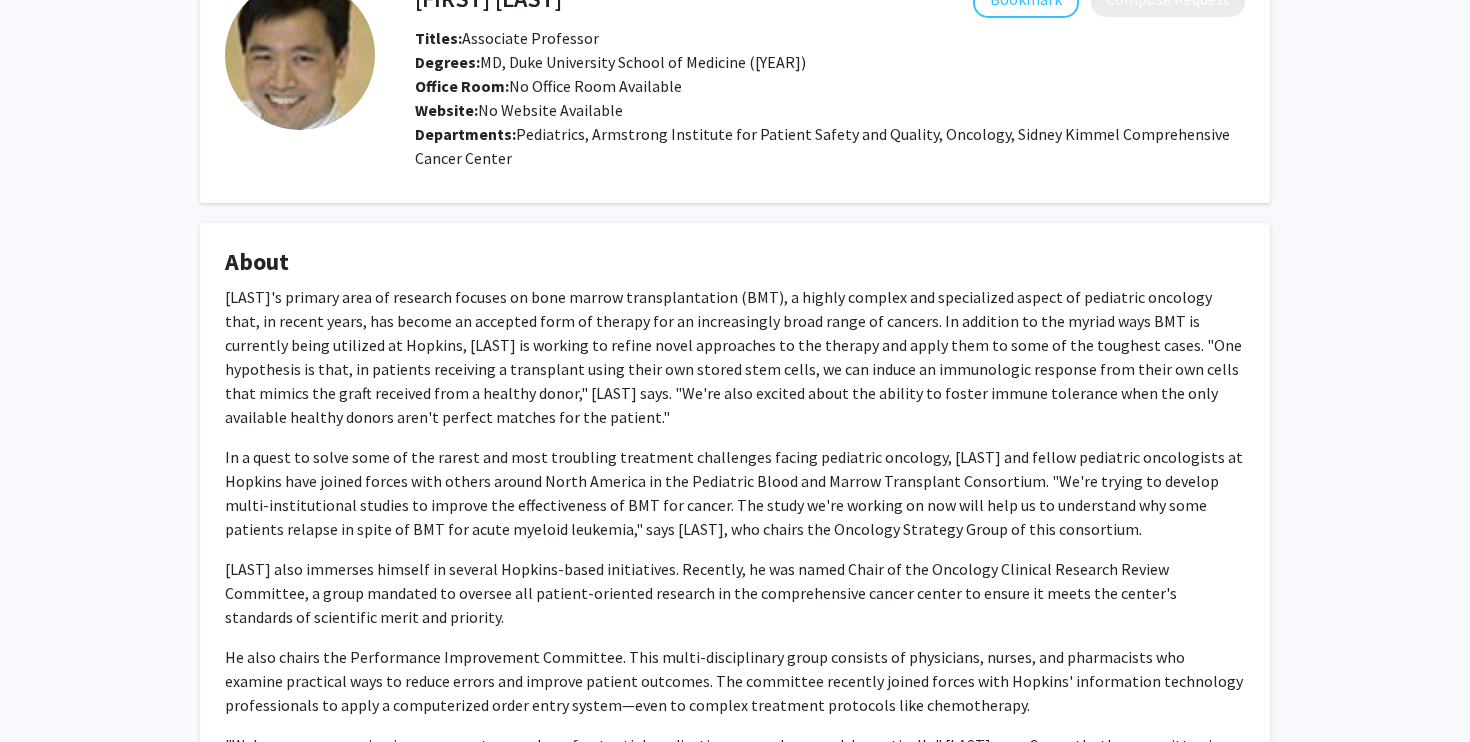 scroll, scrollTop: 127, scrollLeft: 0, axis: vertical 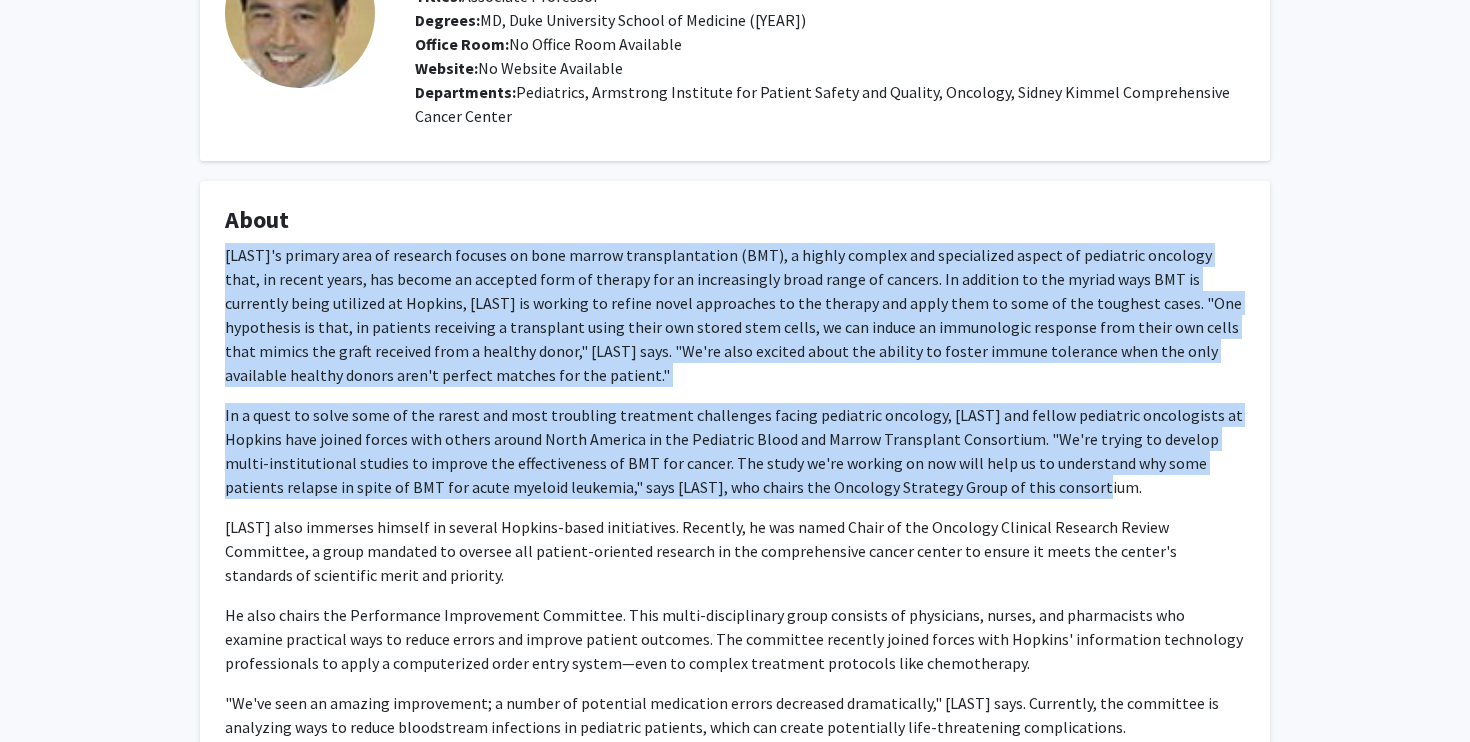 drag, startPoint x: 992, startPoint y: 490, endPoint x: 216, endPoint y: 246, distance: 813.45685 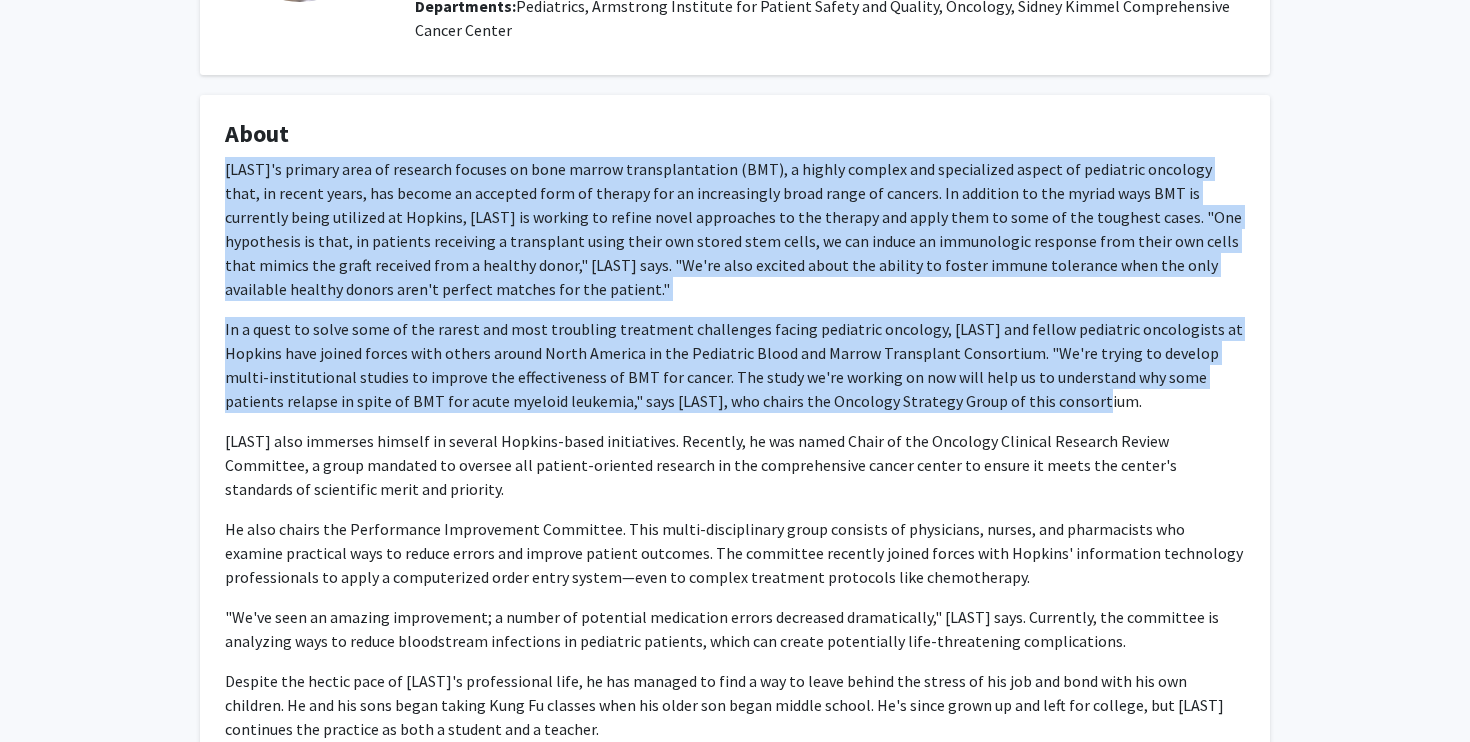scroll, scrollTop: 173, scrollLeft: 0, axis: vertical 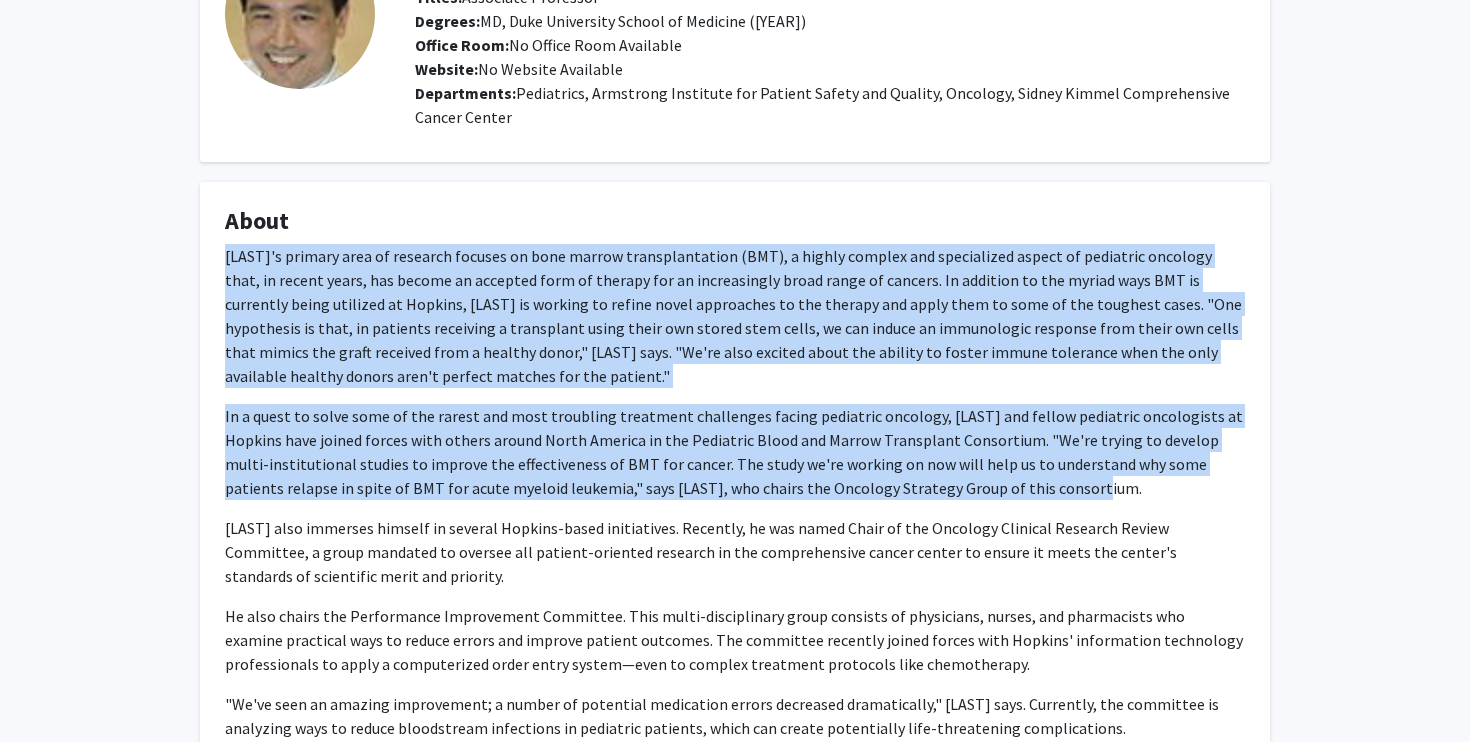 copy on "Chen's primary area of research focuses on bone marrow transplantation (BMT), a highly complex and specialized aspect of pediatric oncology that, in recent years, has become an accepted form of therapy for an increasingly broad range of cancers. In addition to the myriad ways BMT is currently being utilized at Hopkins, Chen is working to refine novel approaches to the therapy and apply them to some of the toughest cases. "One hypothesis is that, in patients receiving a transplant using their own stored stem cells, we can induce an immunologic response from their own cells that mimics the graft received from a healthy donor," Chen says. "We're also excited about the ability to foster immune tolerance when the only available healthy donors aren't perfect matches for the patient."
In a quest to solve some of the rarest and most troubling treatment challenges facing pediatric oncology, Chen and fellow pediatric oncologists at Hopkins have joined forces with others around North America in the Pediatric Blood a..." 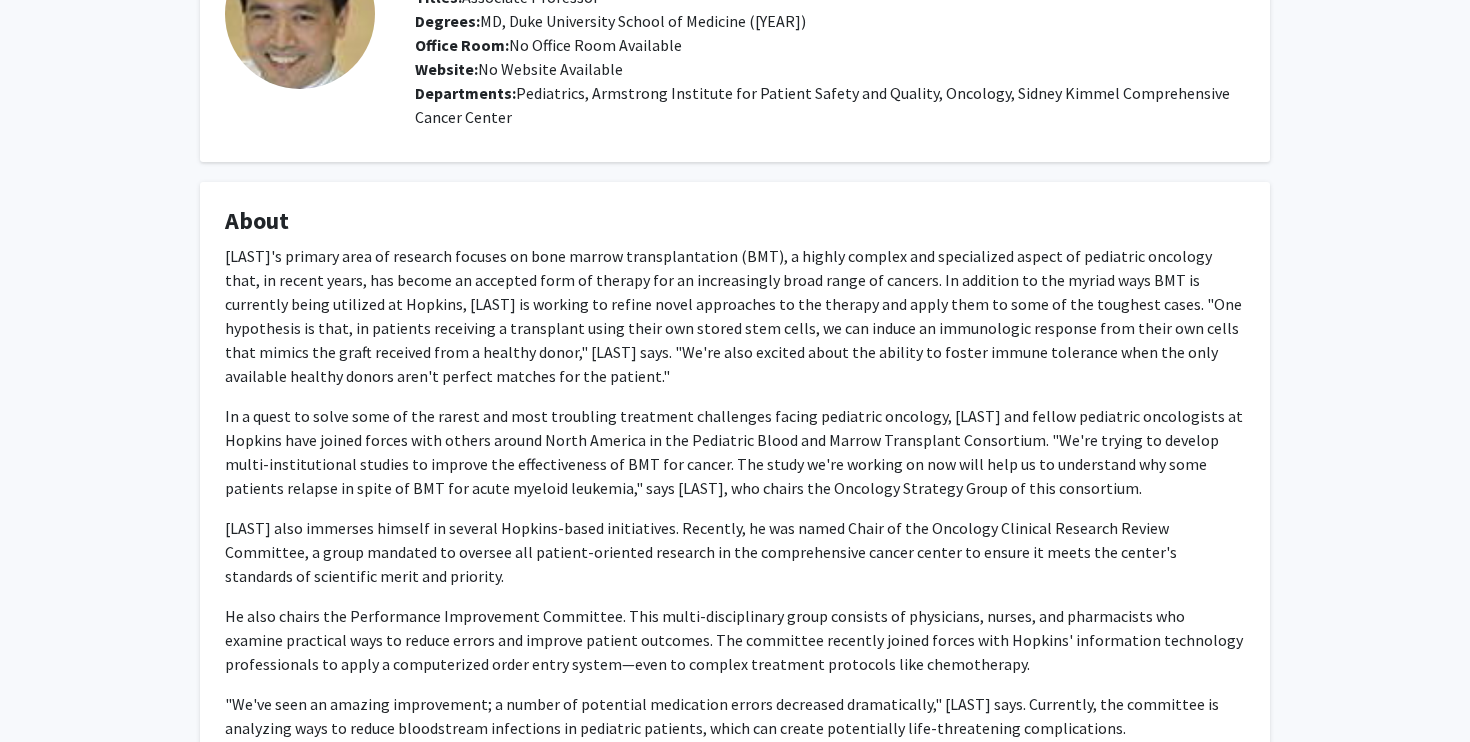 click on "Chen's primary area of research focuses on bone marrow transplantation (BMT), a highly complex and specialized aspect of pediatric oncology that, in recent years, has become an accepted form of therapy for an increasingly broad range of cancers. In addition to the myriad ways BMT is currently being utilized at Hopkins, Chen is working to refine novel approaches to the therapy and apply them to some of the toughest cases. "One hypothesis is that, in patients receiving a transplant using their own stored stem cells, we can induce an immunologic response from their own cells that mimics the graft received from a healthy donor," Chen says. "We're also excited about the ability to foster immune tolerance when the only available healthy donors aren't perfect matches for the patient."
Regardless of where Chen is, he's never too far removed from the challenges that await him at work. "Sometimes, in the wee hours of the morning, I suddenly realize why a complication has occurred," he says." 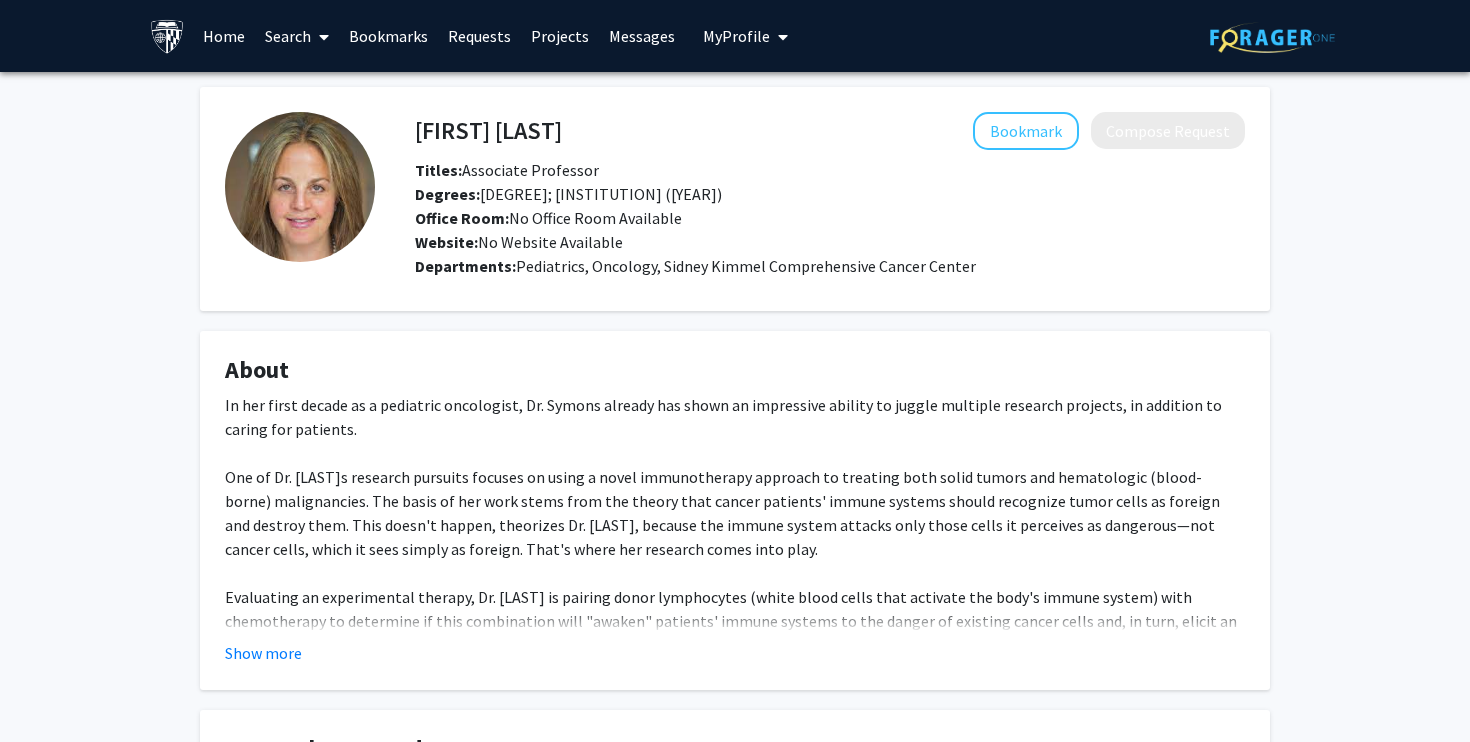 scroll, scrollTop: 227, scrollLeft: 0, axis: vertical 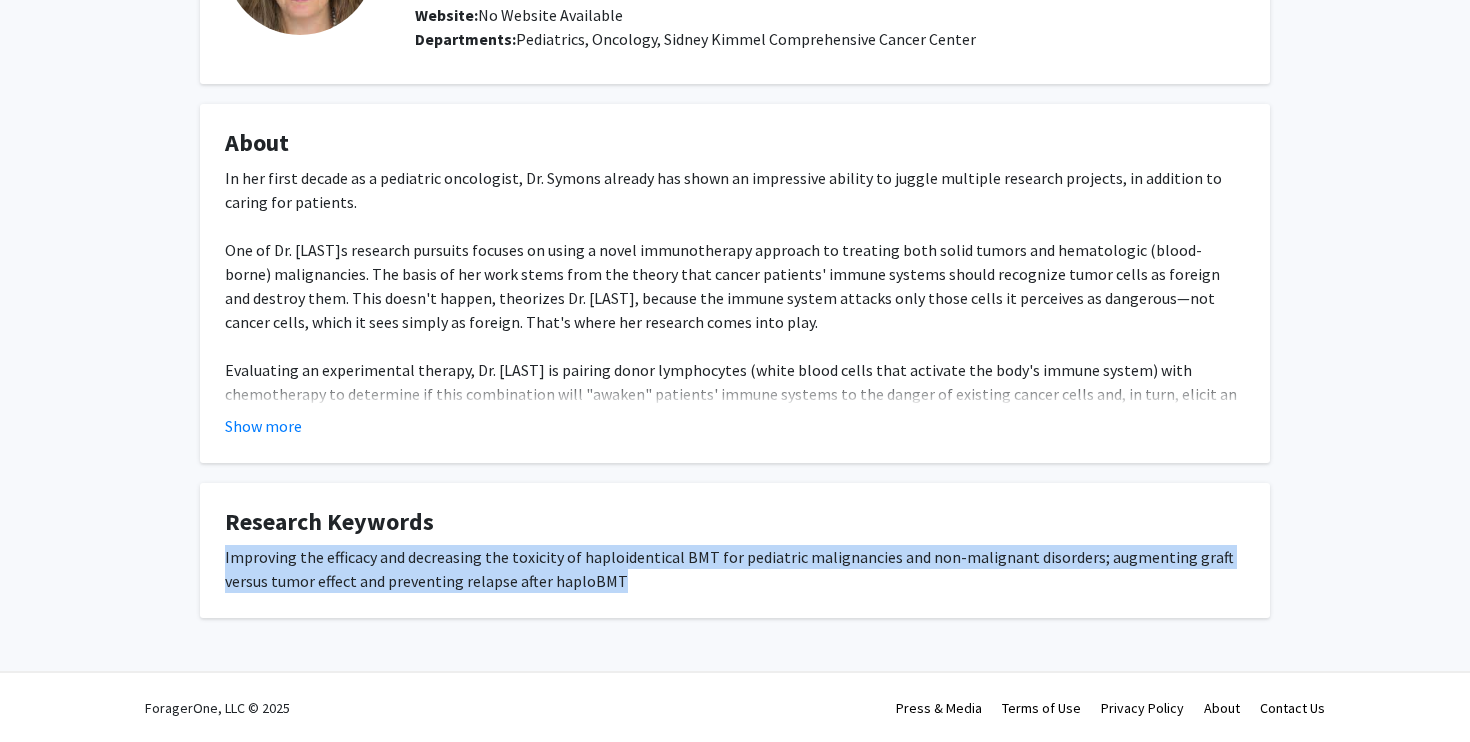 drag, startPoint x: 639, startPoint y: 580, endPoint x: 193, endPoint y: 546, distance: 447.2941 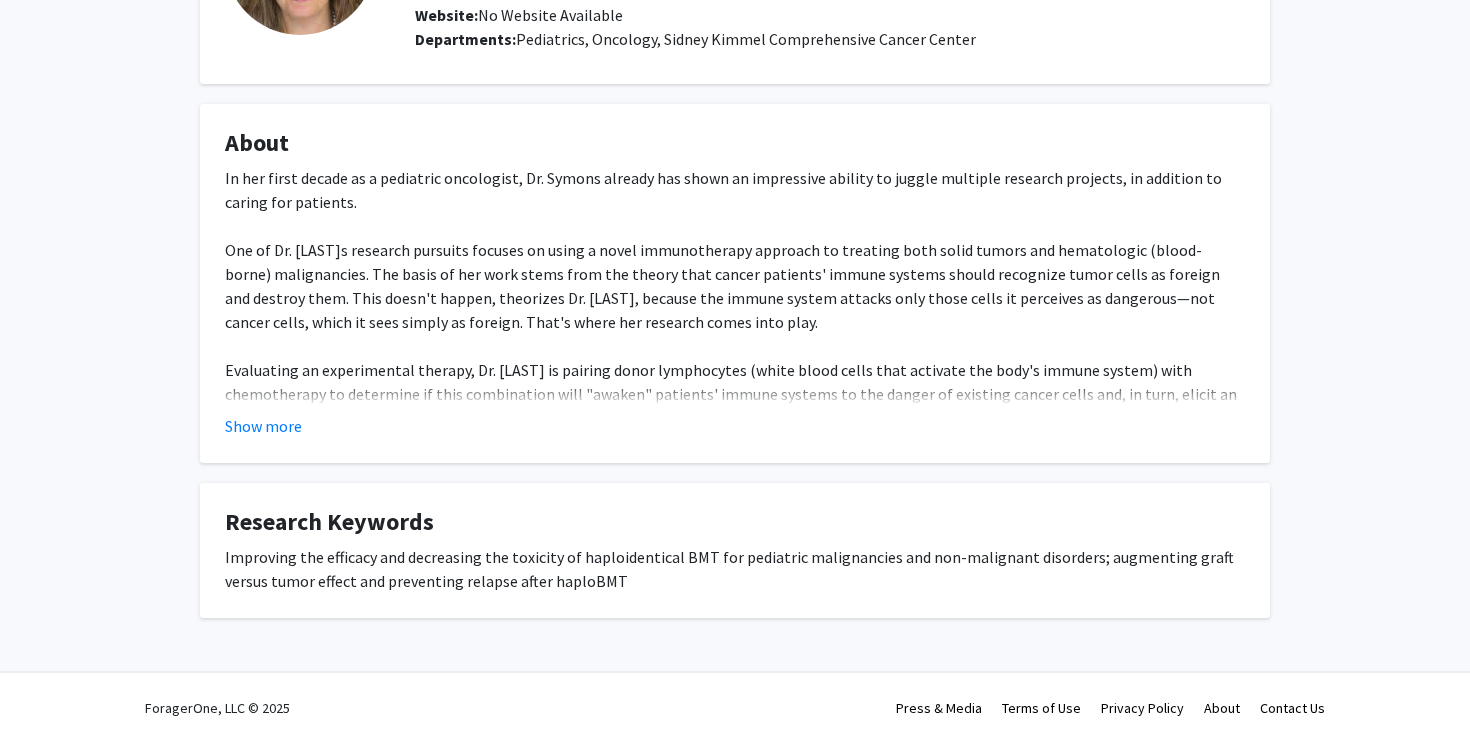 click on "Research Keywords  Improving the efficacy and decreasing the toxicity of haploidentical BMT for pediatric malignancies and non-malignant disorders; augmenting graft versus tumor effect and preventing relapse after haploBMT" 